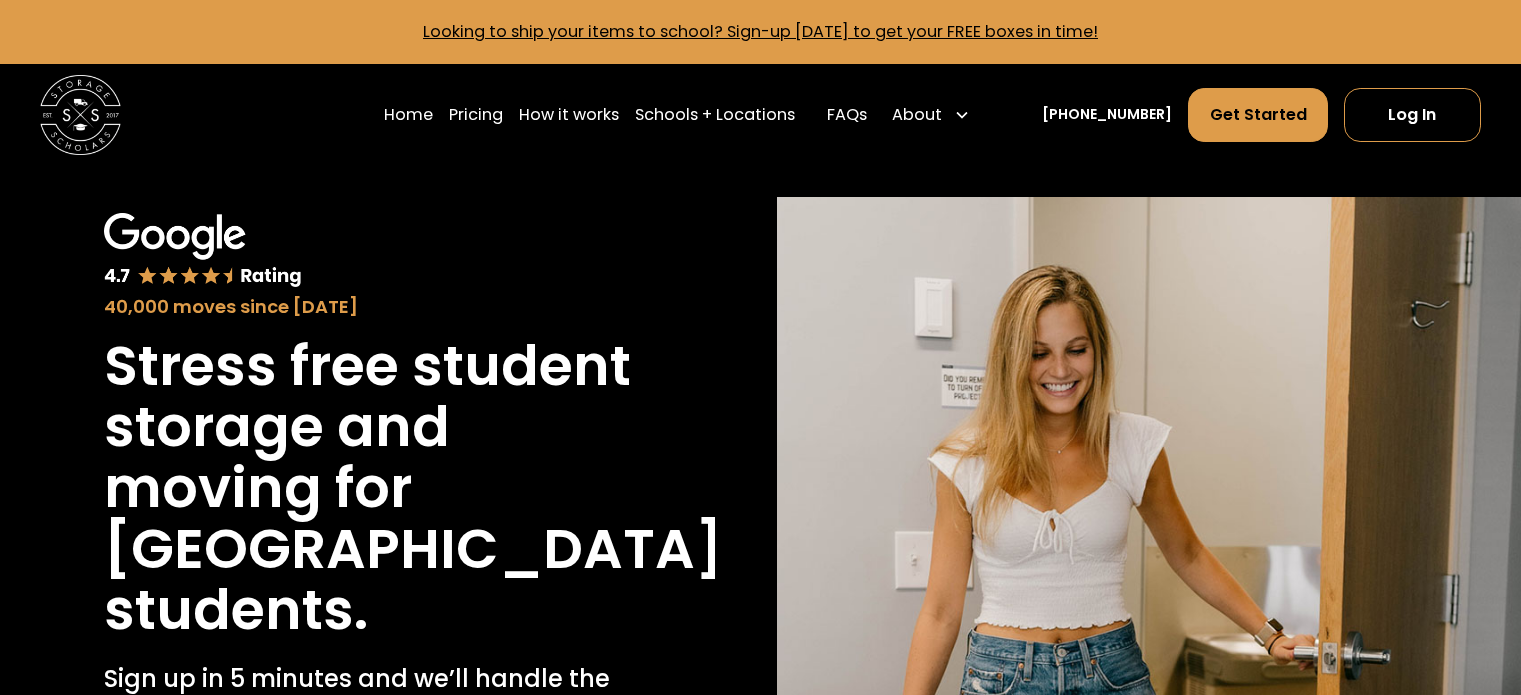 scroll, scrollTop: 200, scrollLeft: 0, axis: vertical 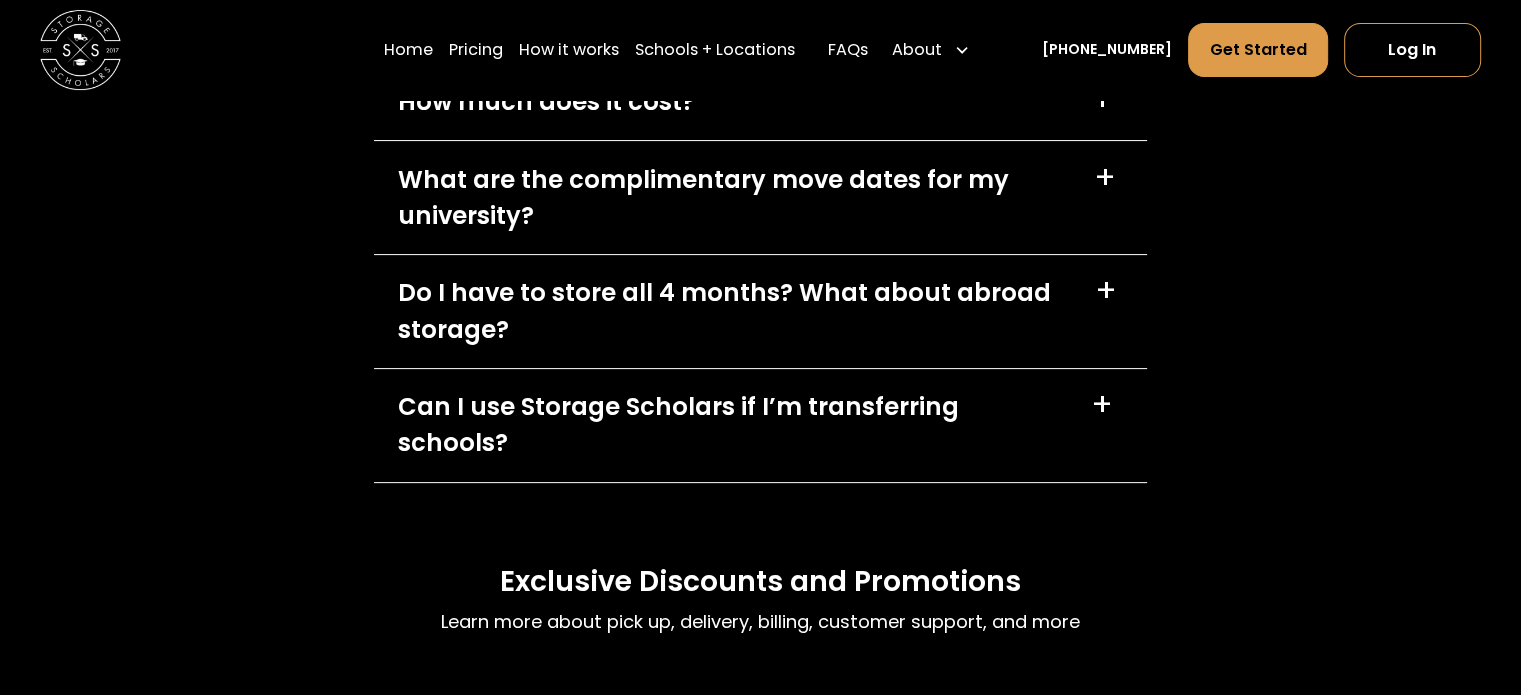 click on "+" at bounding box center (1102, 100) 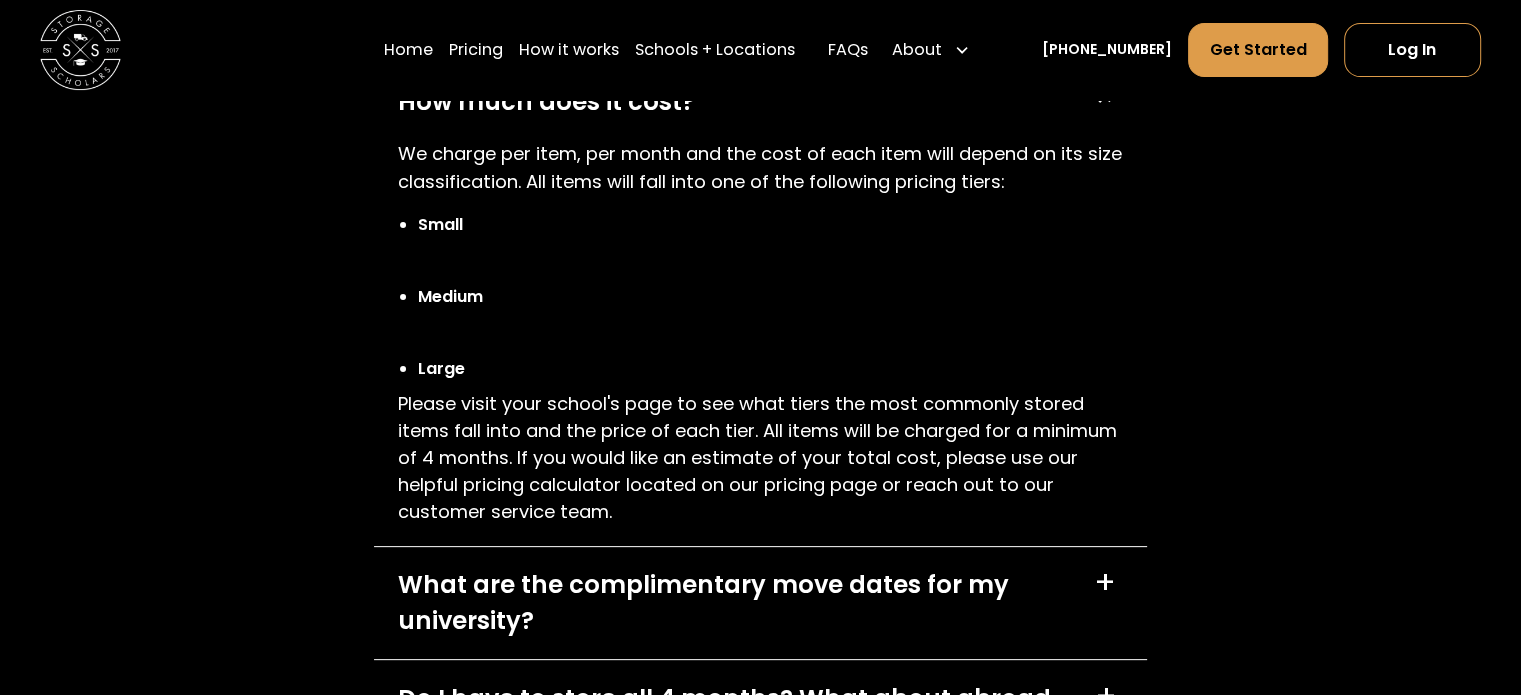 scroll, scrollTop: 8400, scrollLeft: 0, axis: vertical 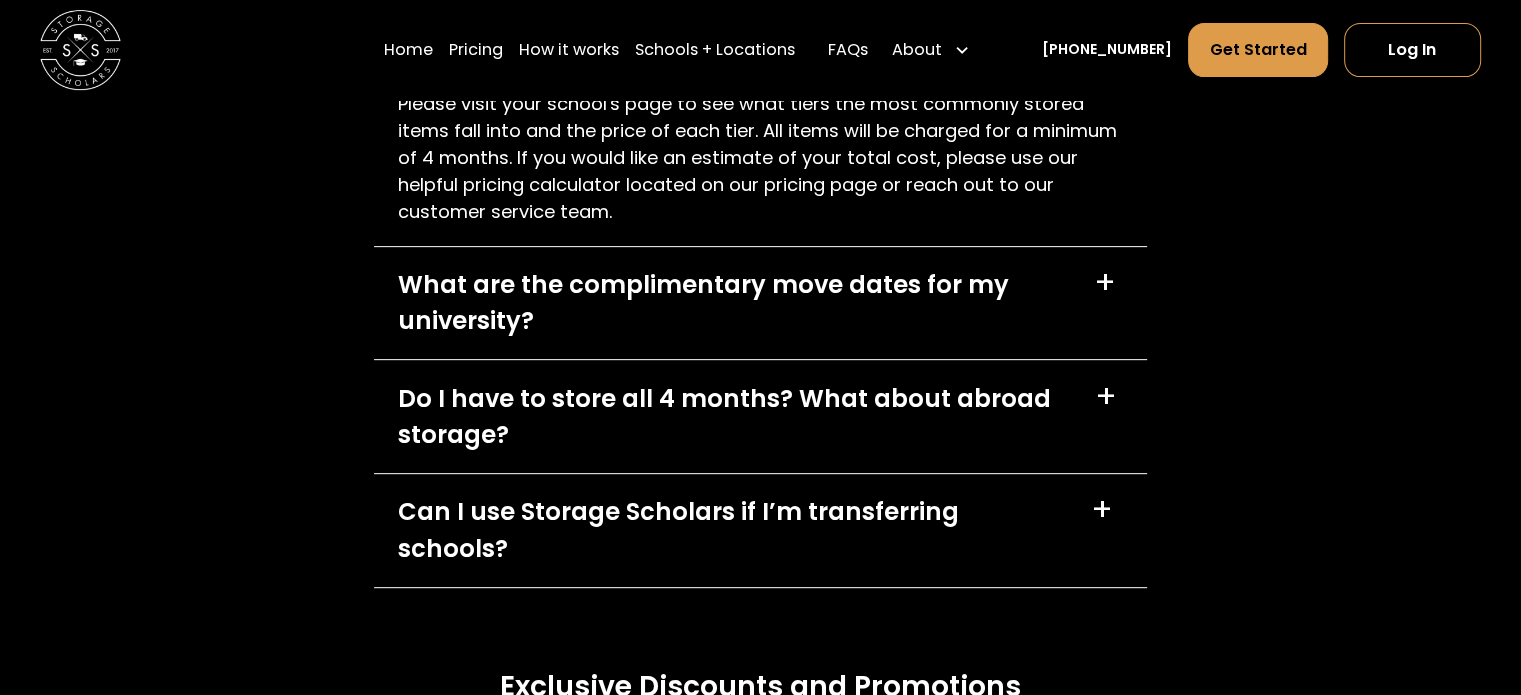 click on "+" at bounding box center (1105, 283) 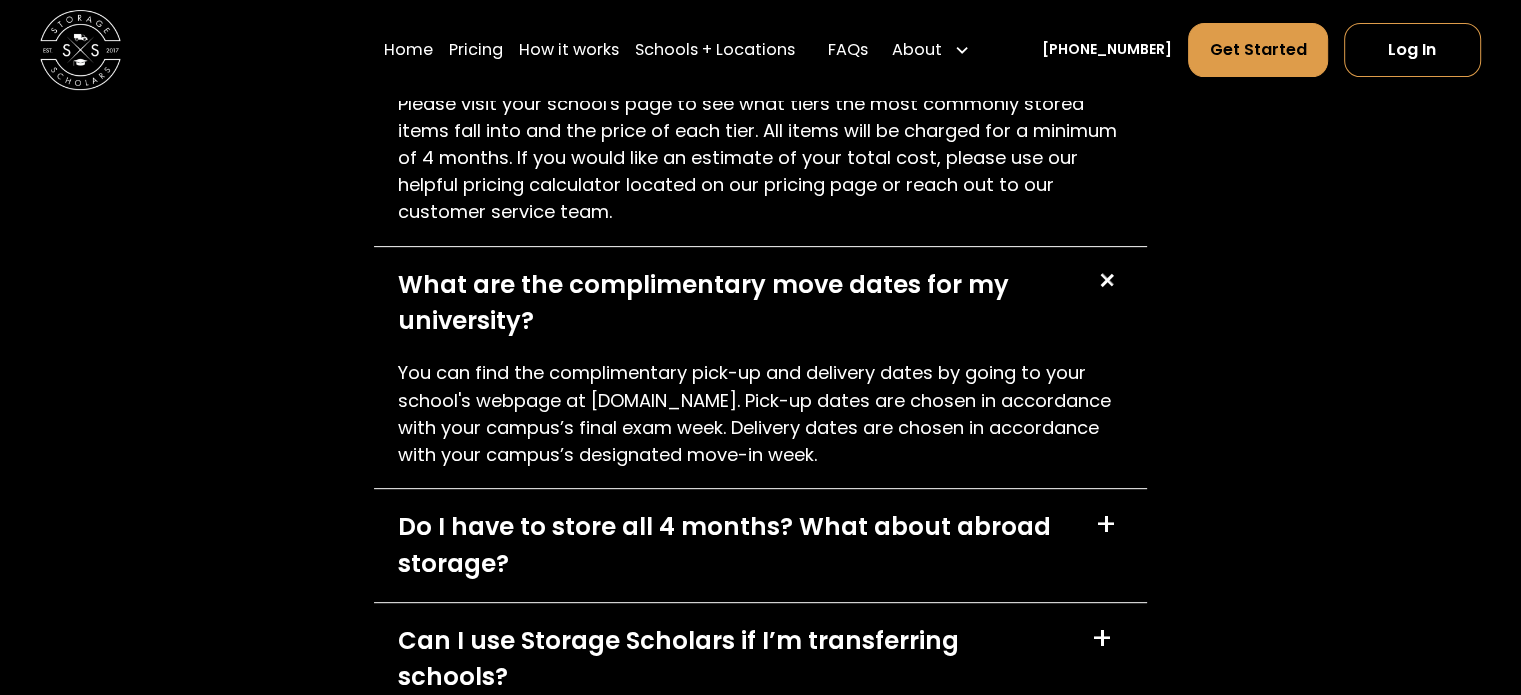 click on "+" at bounding box center (1106, 280) 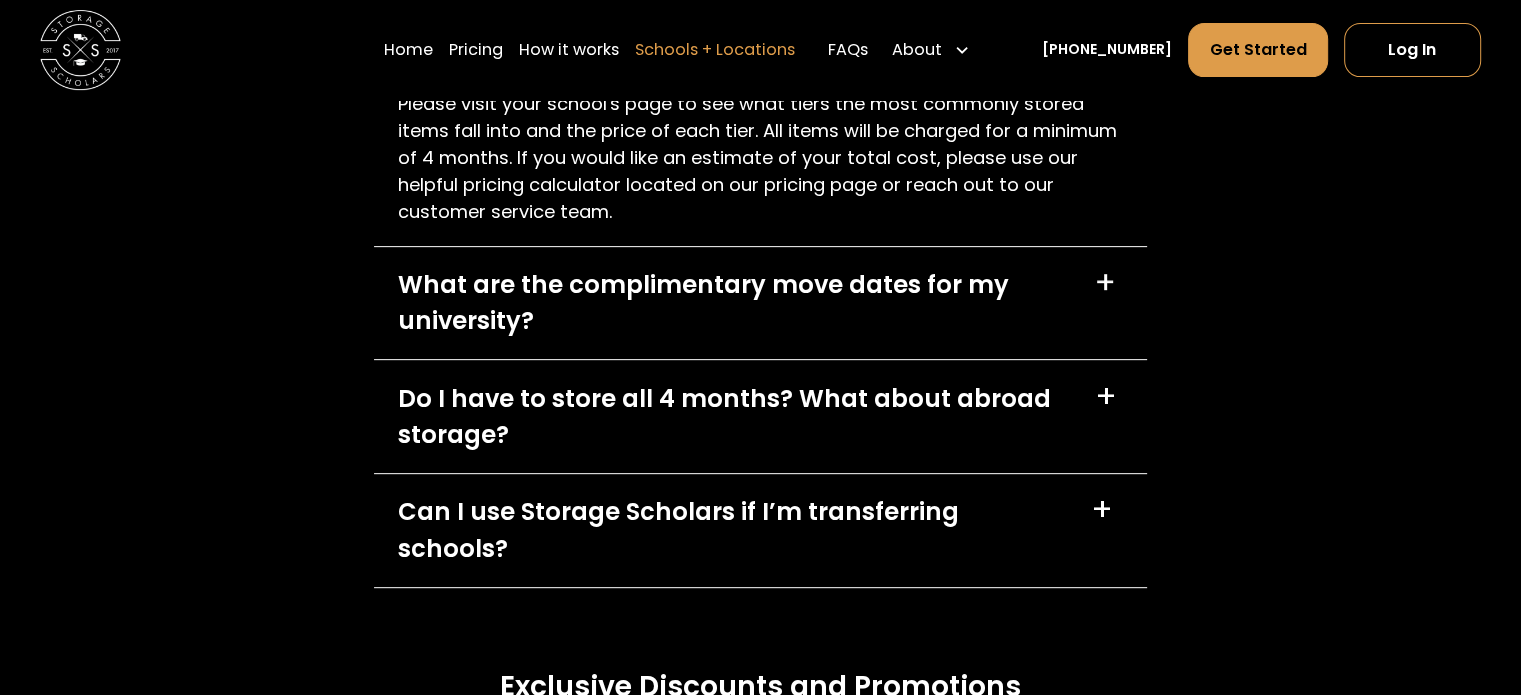 click on "Schools + Locations" at bounding box center (715, 50) 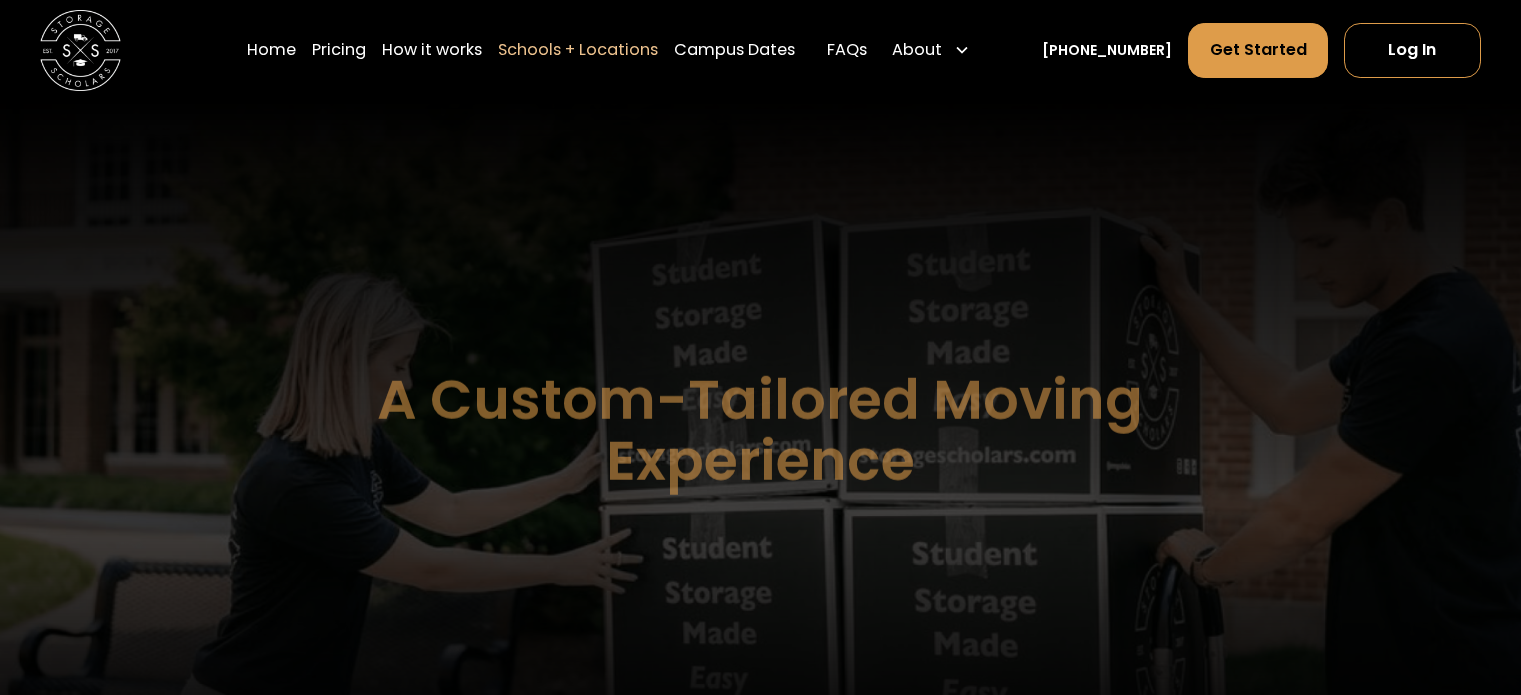 scroll, scrollTop: 0, scrollLeft: 0, axis: both 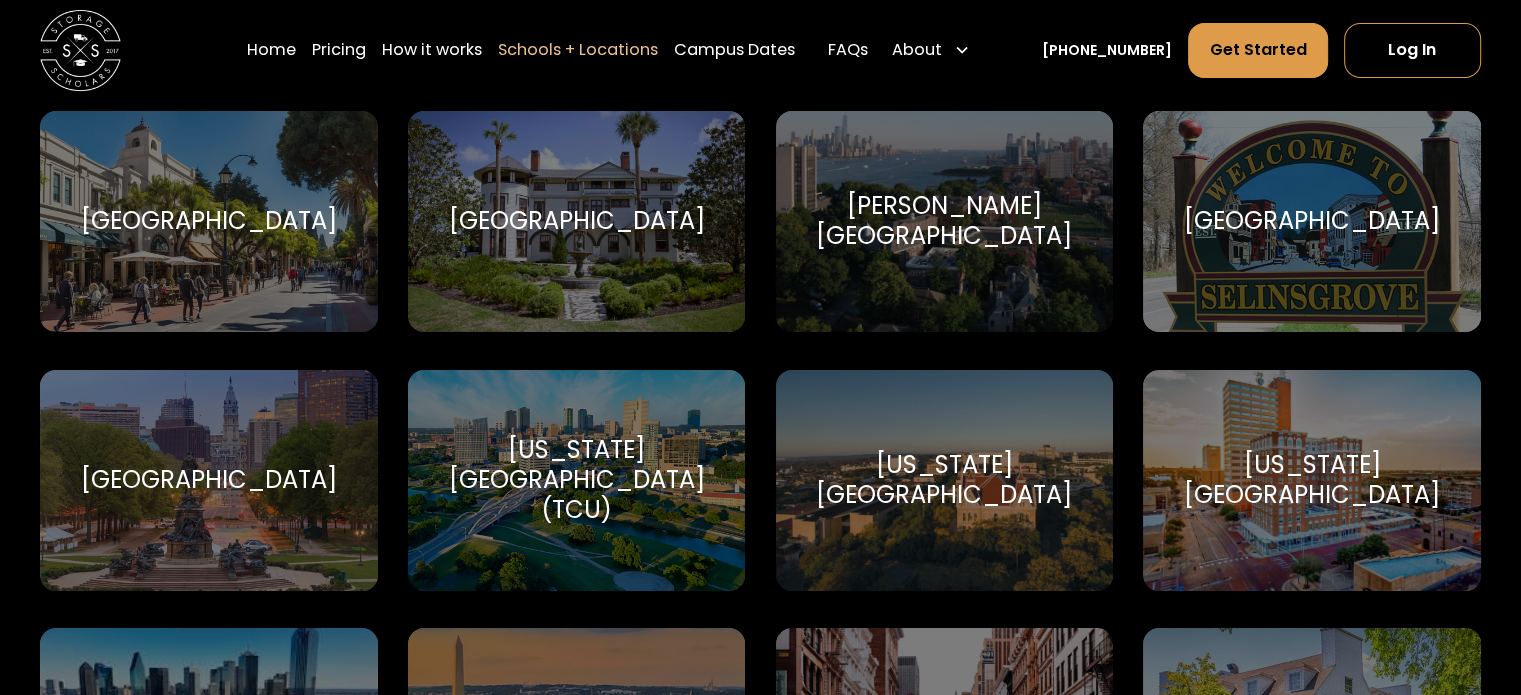 click on "[GEOGRAPHIC_DATA]" at bounding box center [1312, 221] 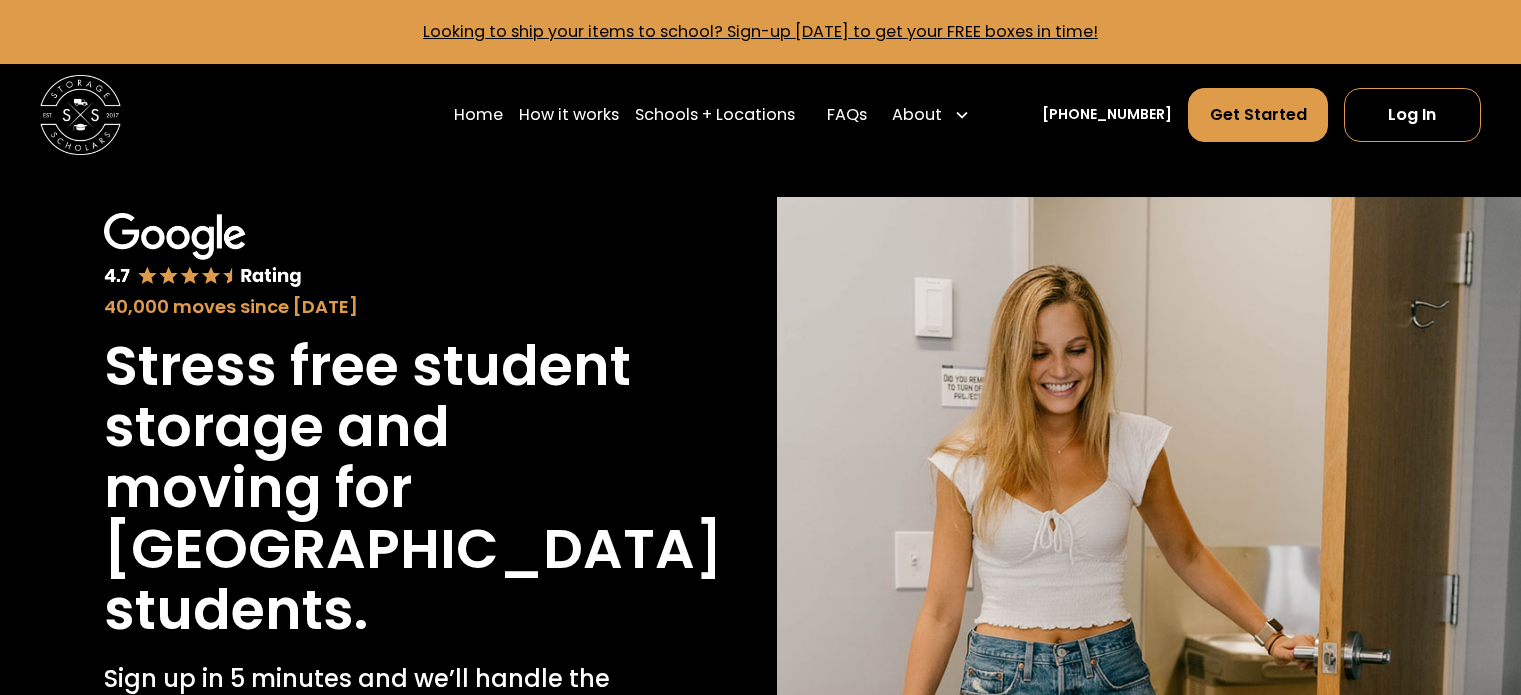 scroll, scrollTop: 0, scrollLeft: 0, axis: both 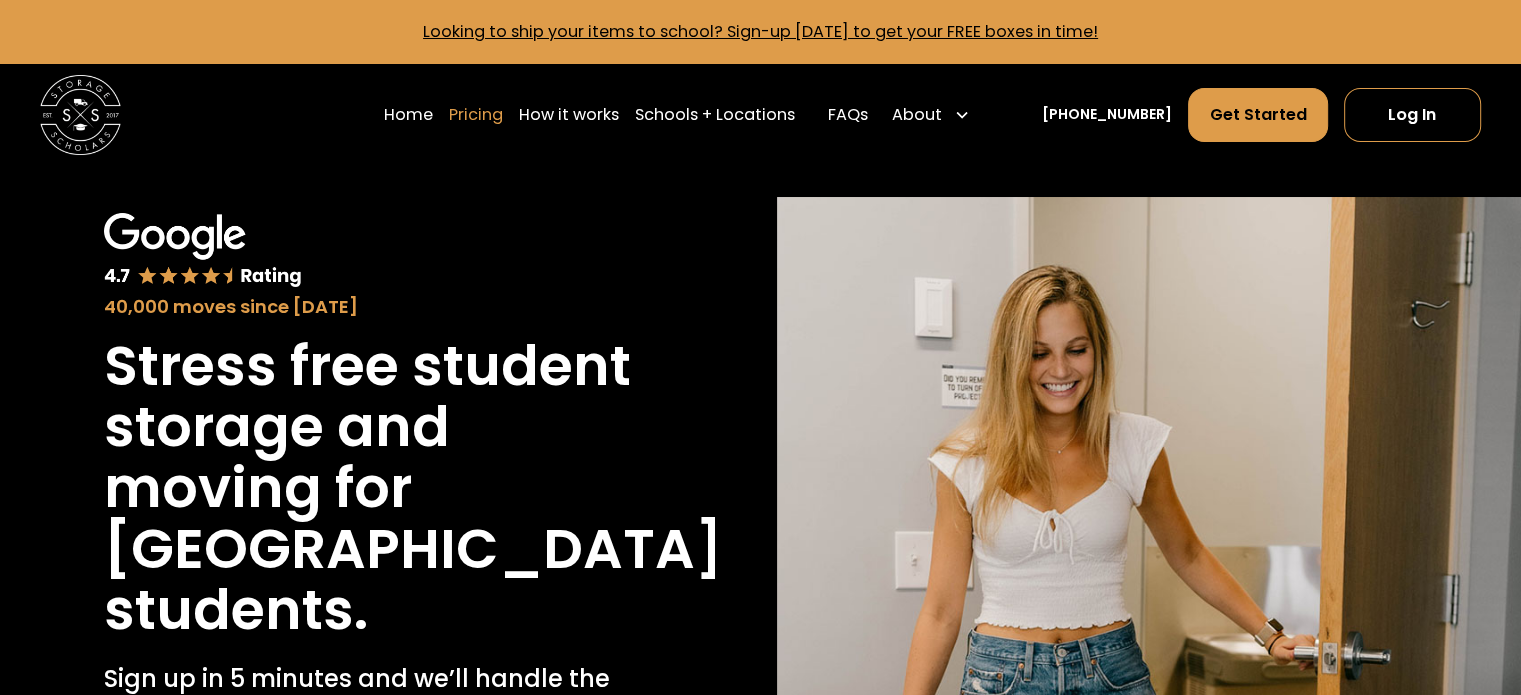 click on "Pricing" at bounding box center (476, 115) 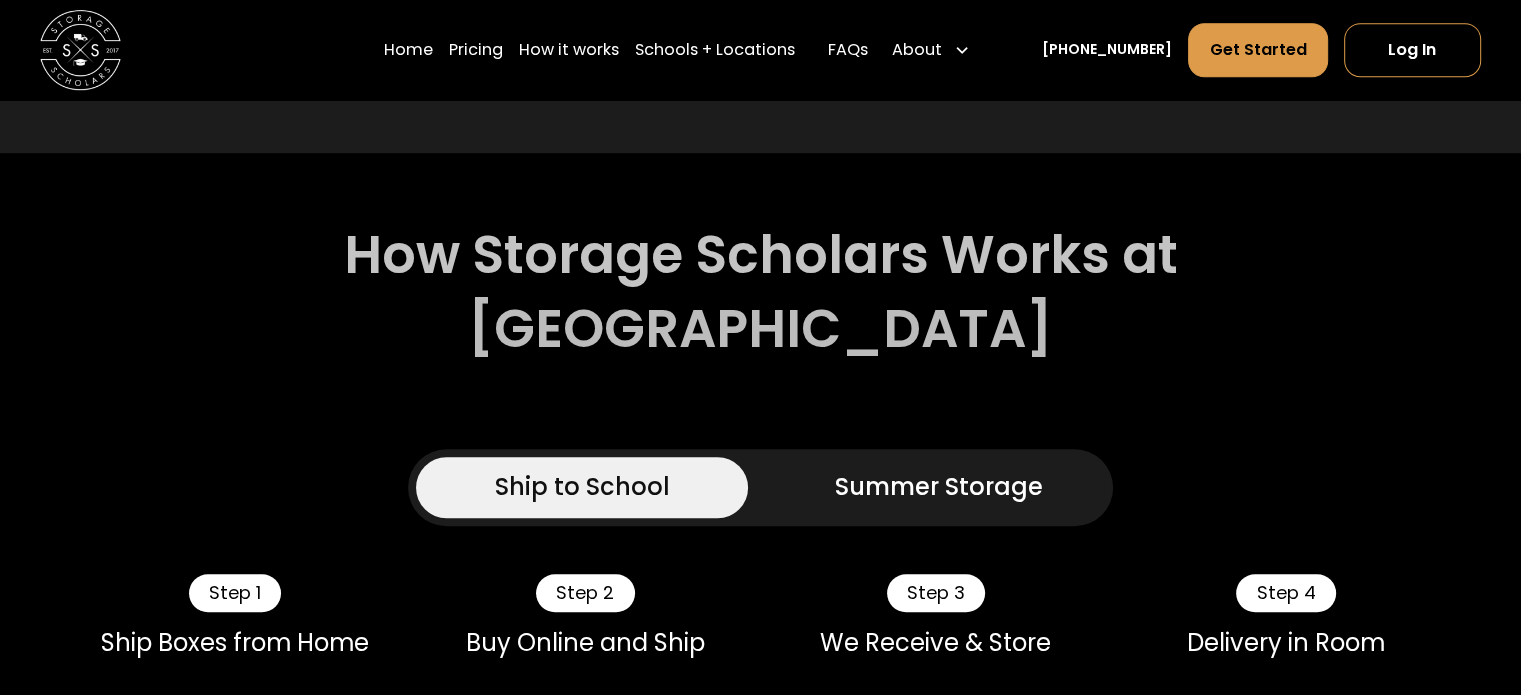 scroll, scrollTop: 1500, scrollLeft: 0, axis: vertical 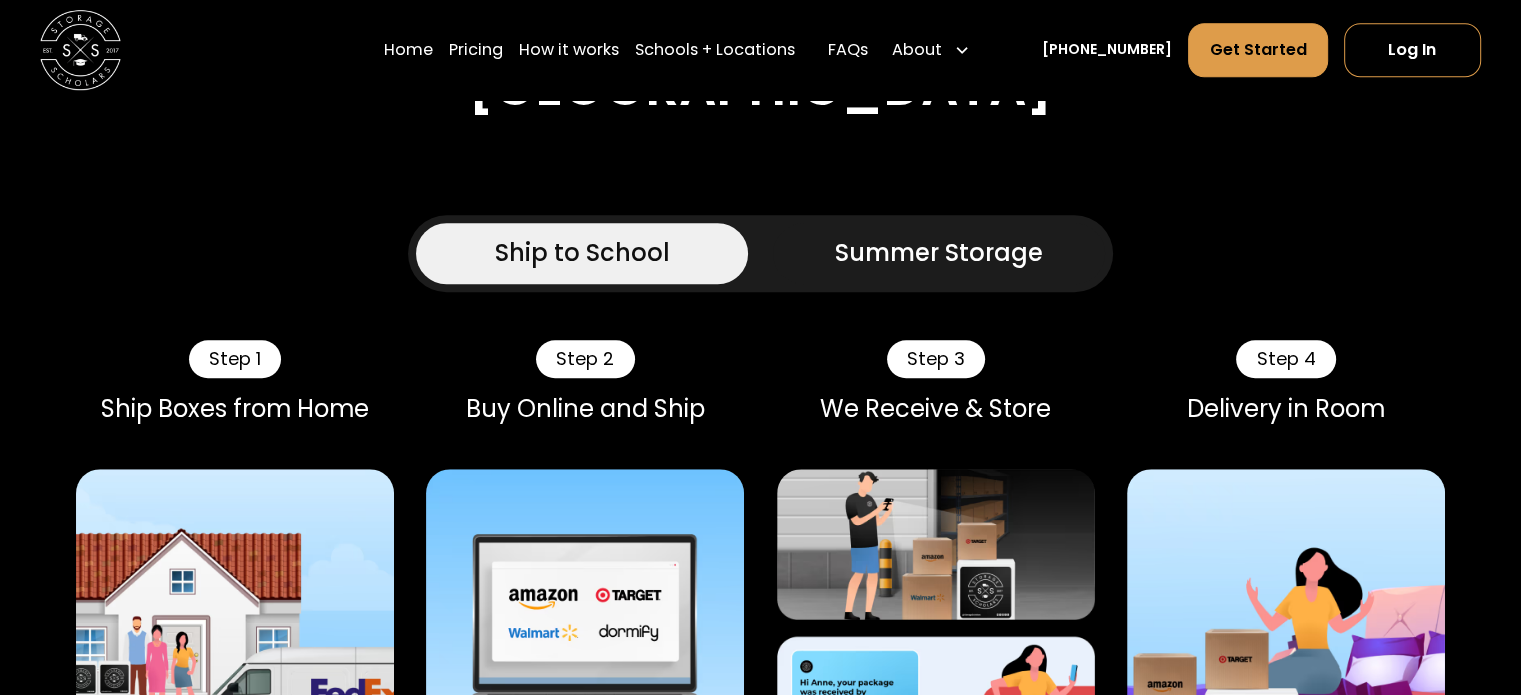 click on "Summer Storage" at bounding box center [939, 253] 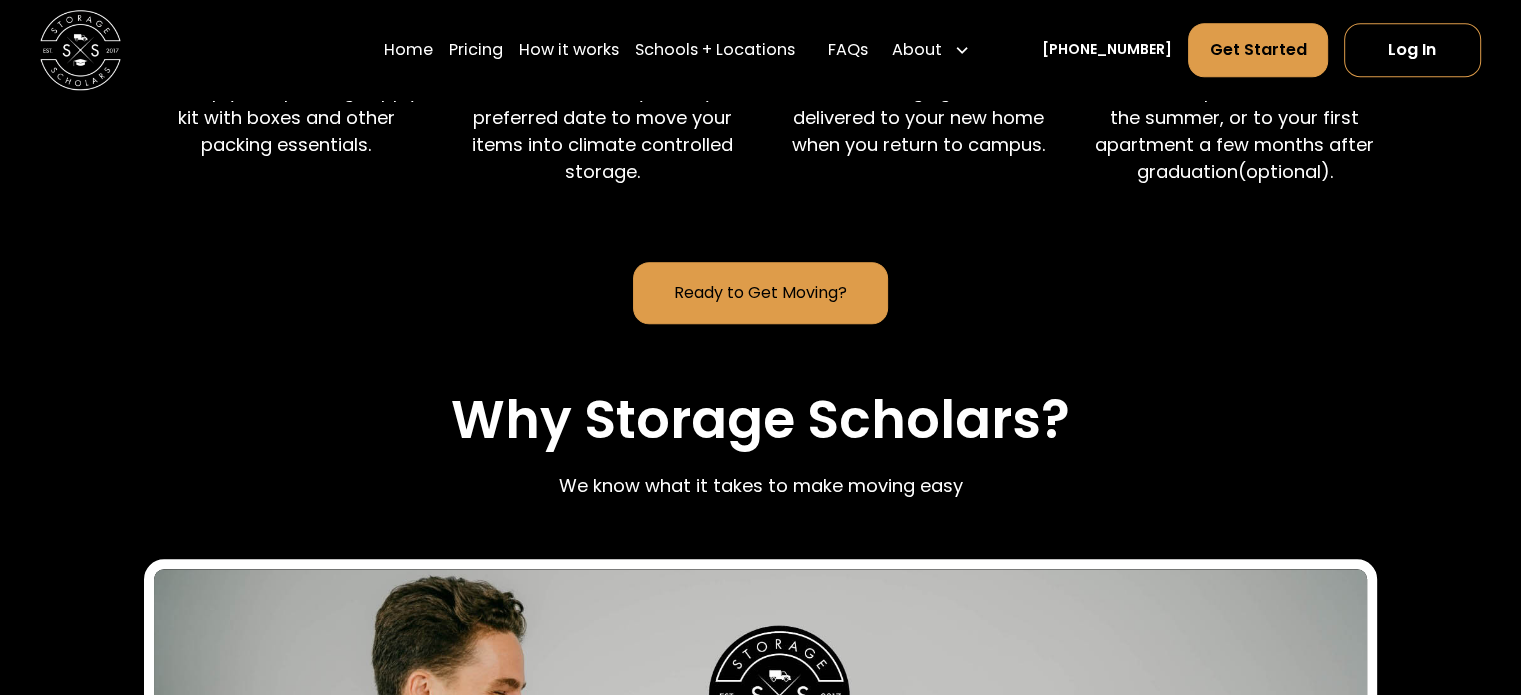 scroll, scrollTop: 1900, scrollLeft: 0, axis: vertical 